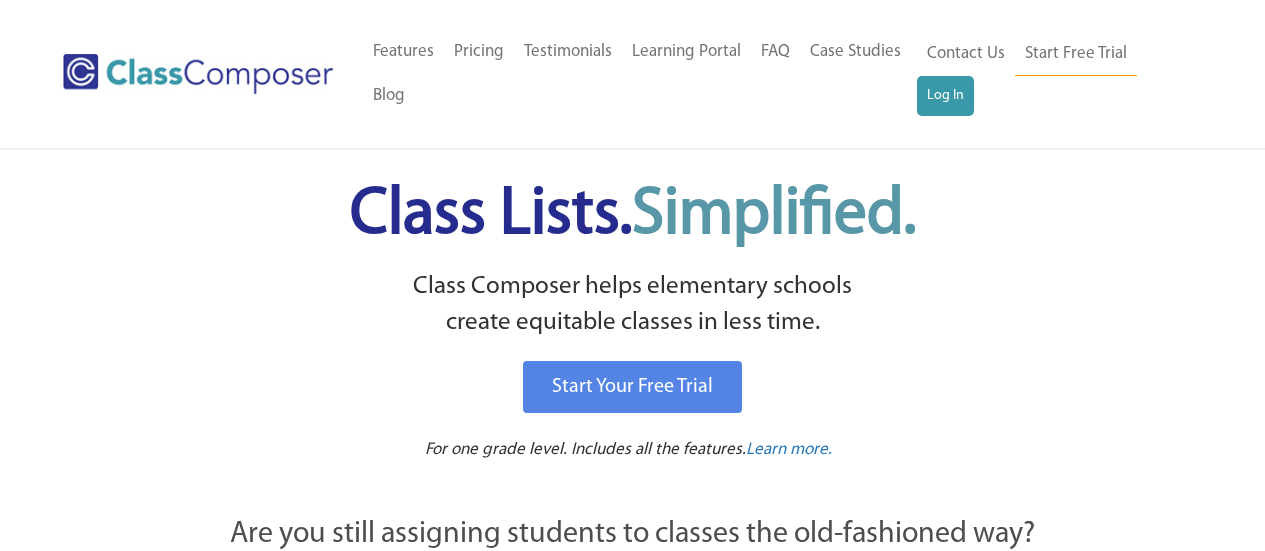 scroll, scrollTop: 0, scrollLeft: 0, axis: both 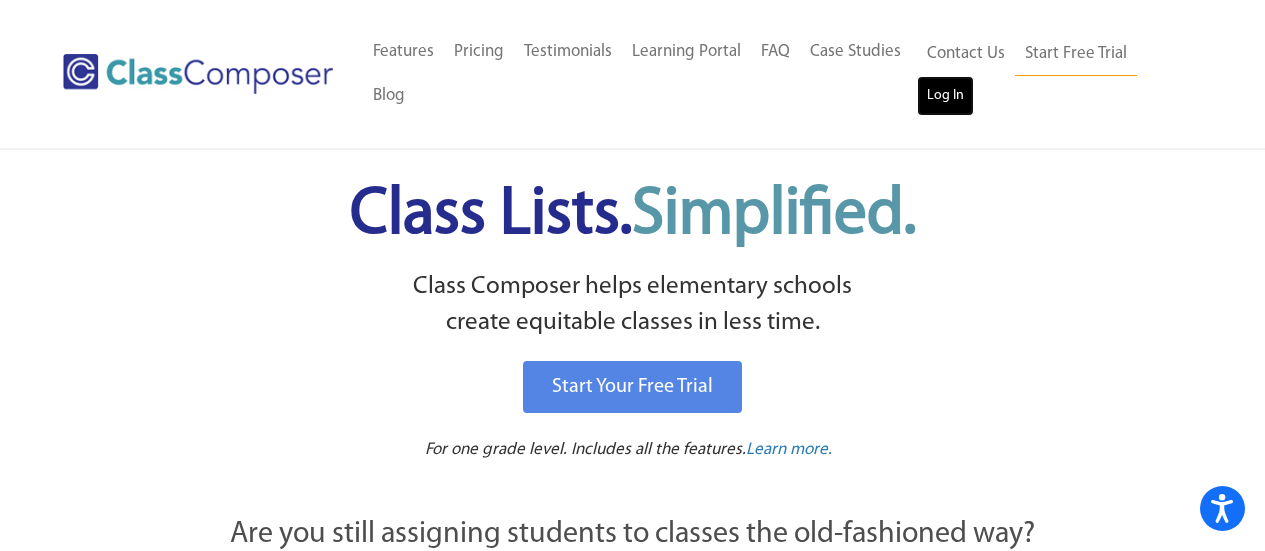click on "Log In" at bounding box center [945, 96] 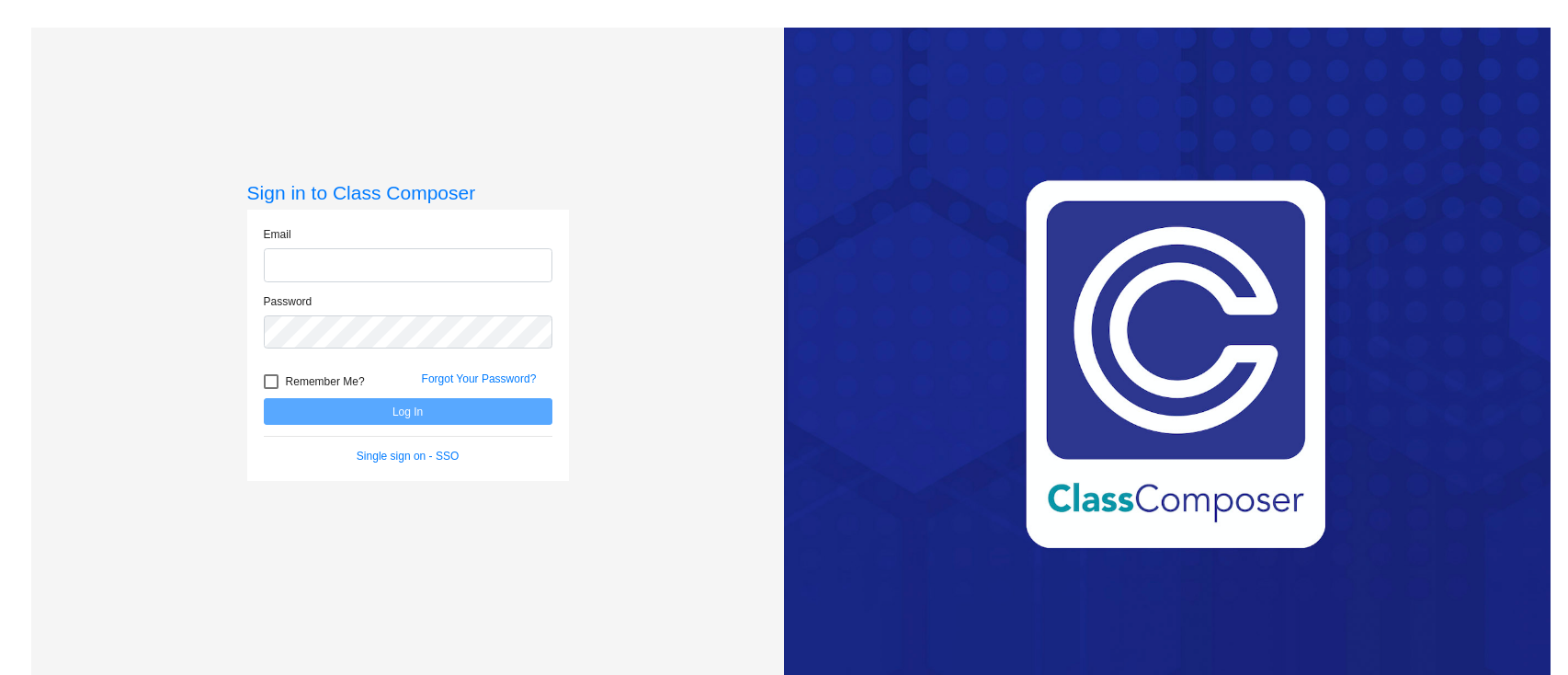 scroll, scrollTop: 0, scrollLeft: 0, axis: both 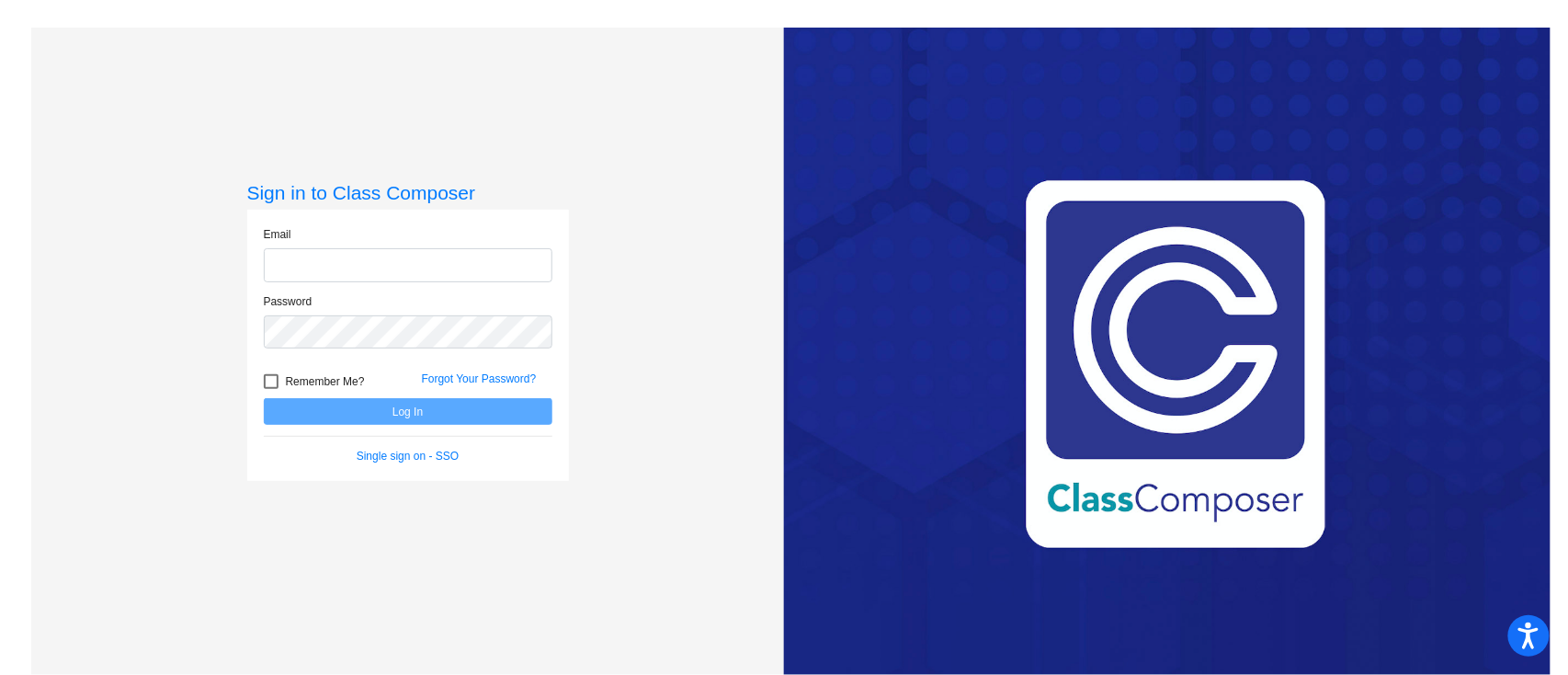 type on "[EMAIL]" 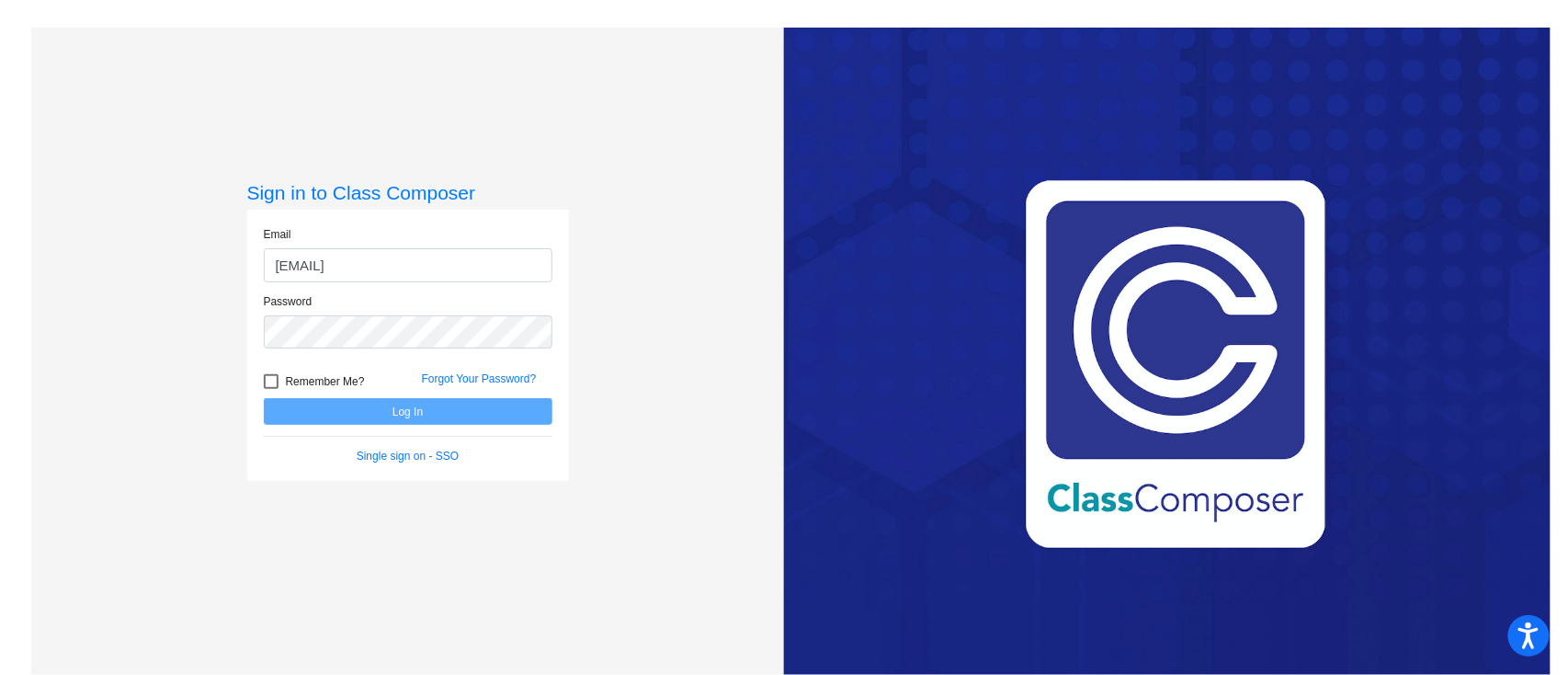 click on "Remember Me?" 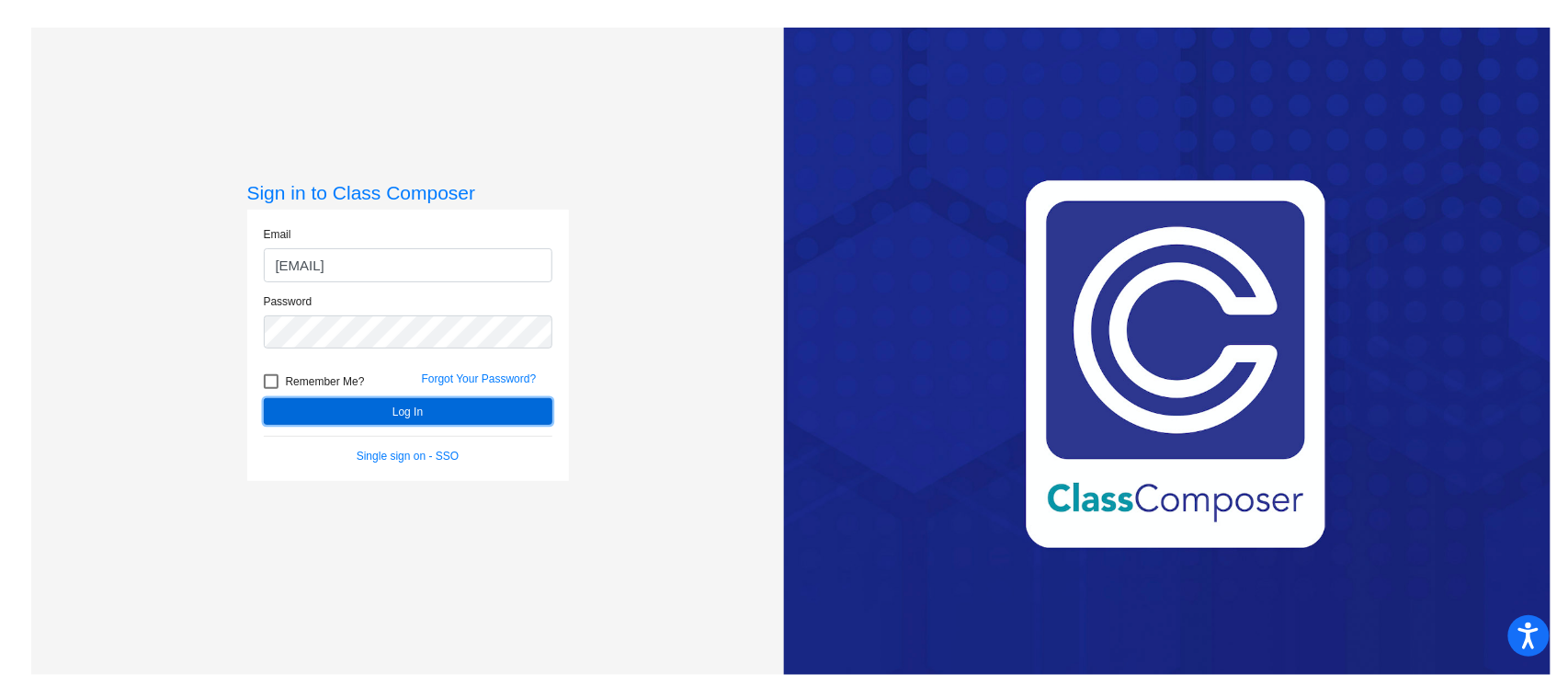 click on "Log In" 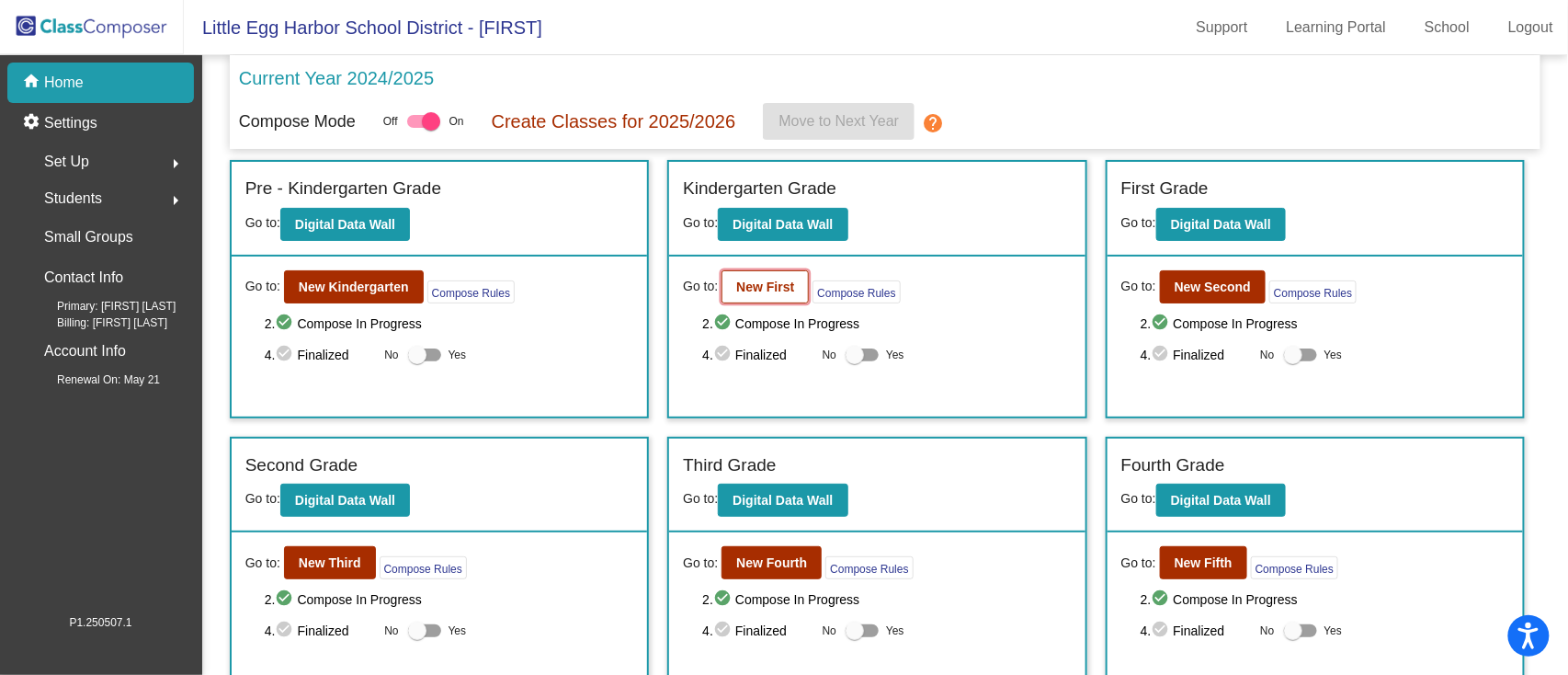 click on "New First" 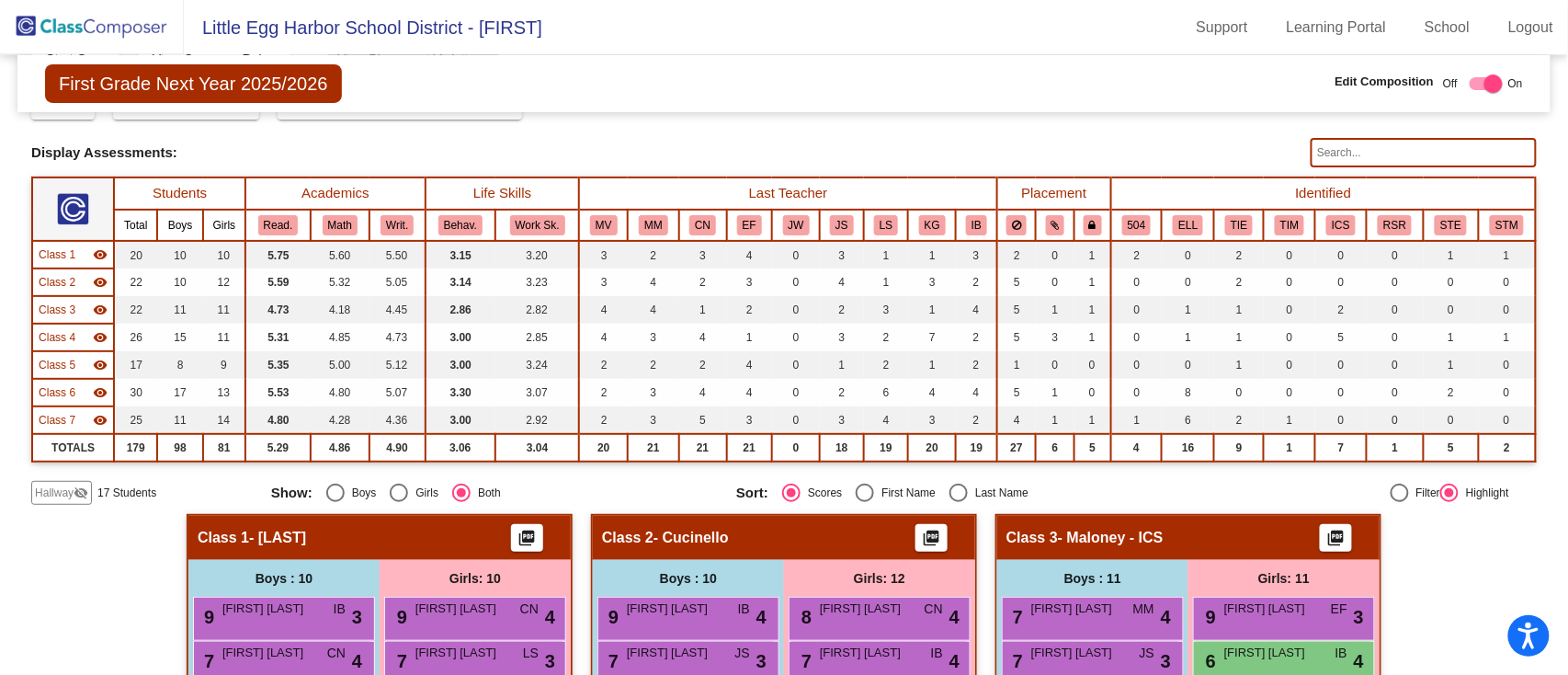 scroll, scrollTop: 0, scrollLeft: 0, axis: both 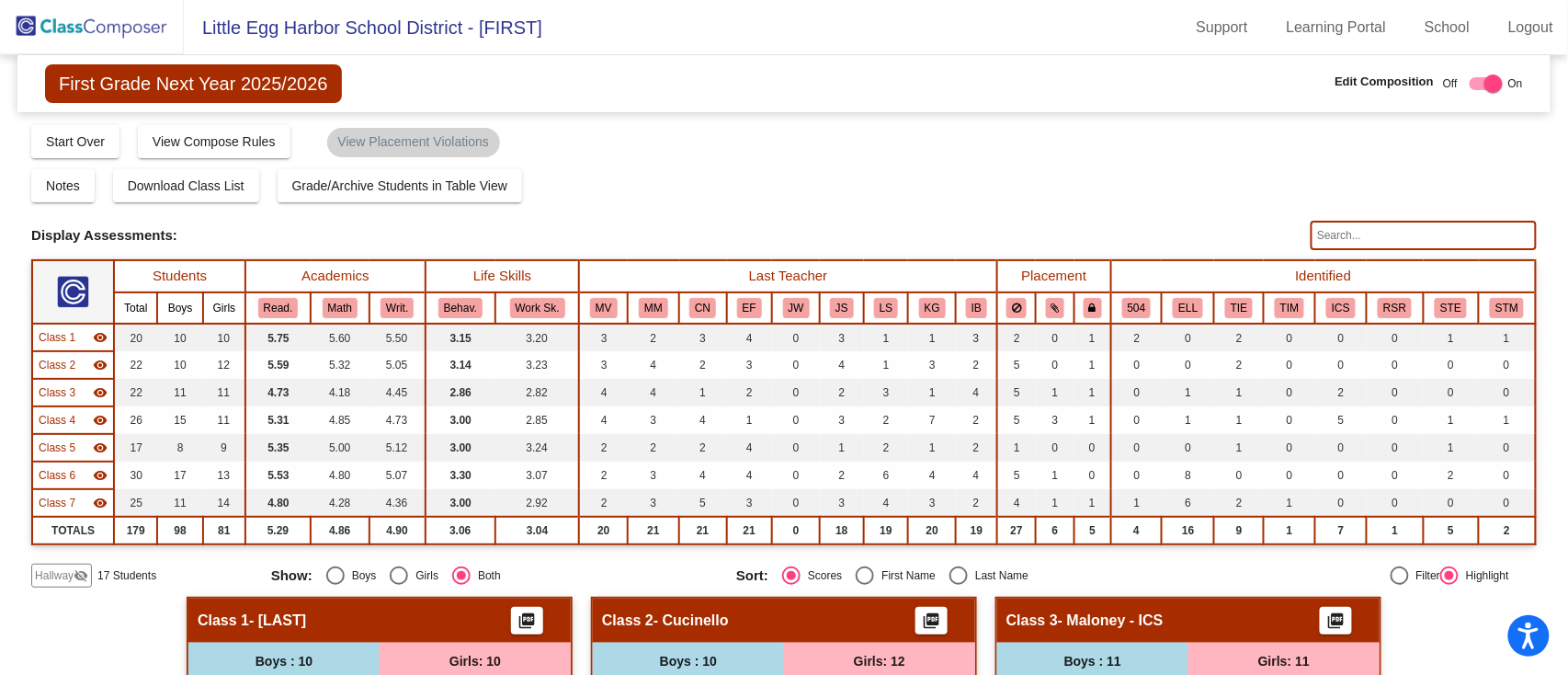 click 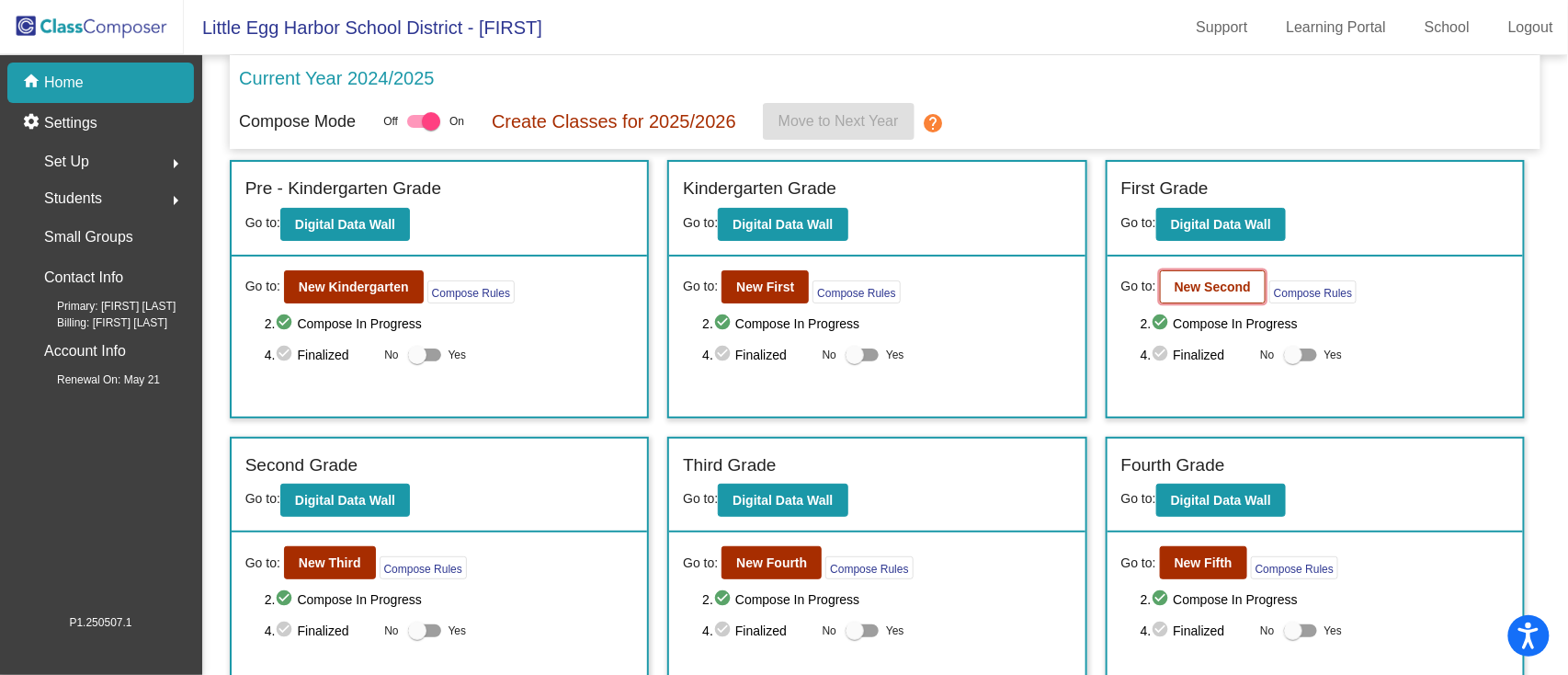 click on "New Second" 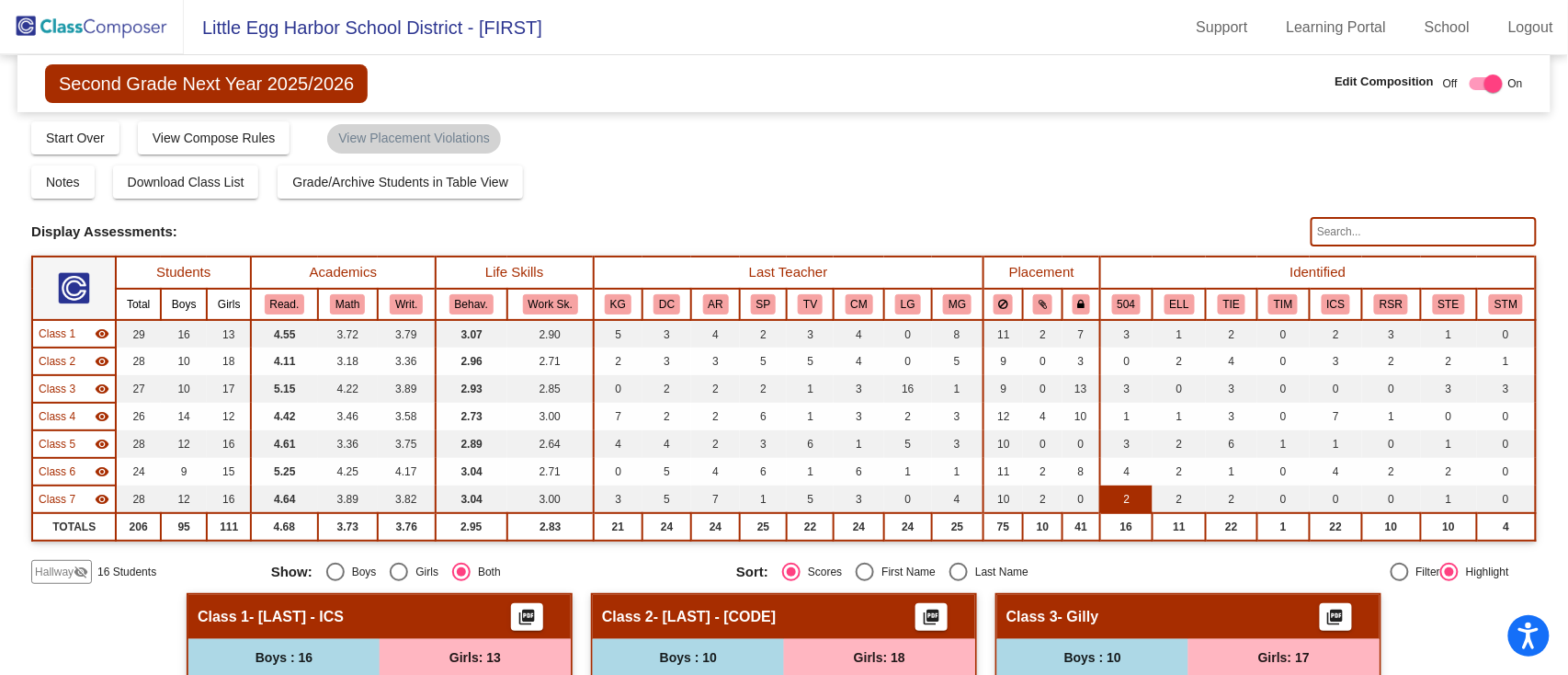 scroll, scrollTop: 0, scrollLeft: 0, axis: both 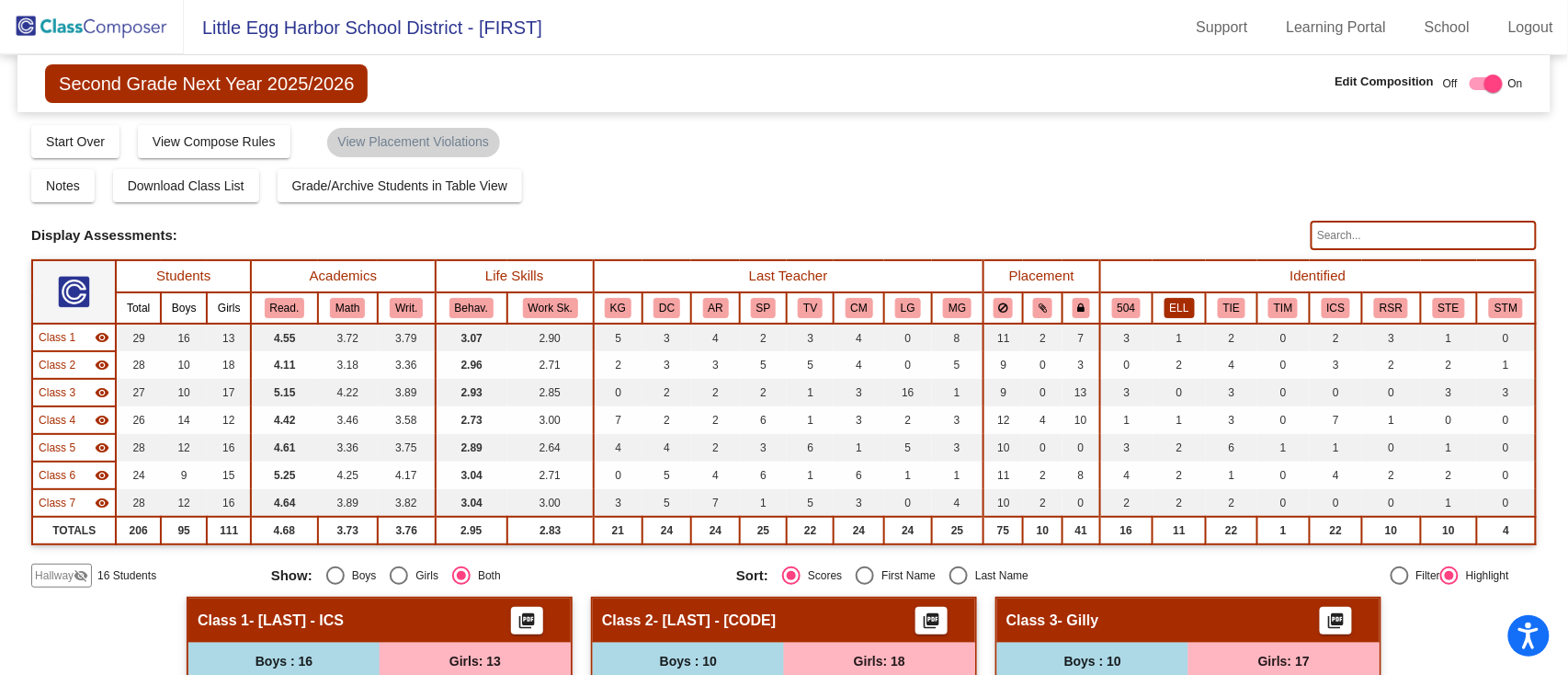 click on "ELL" 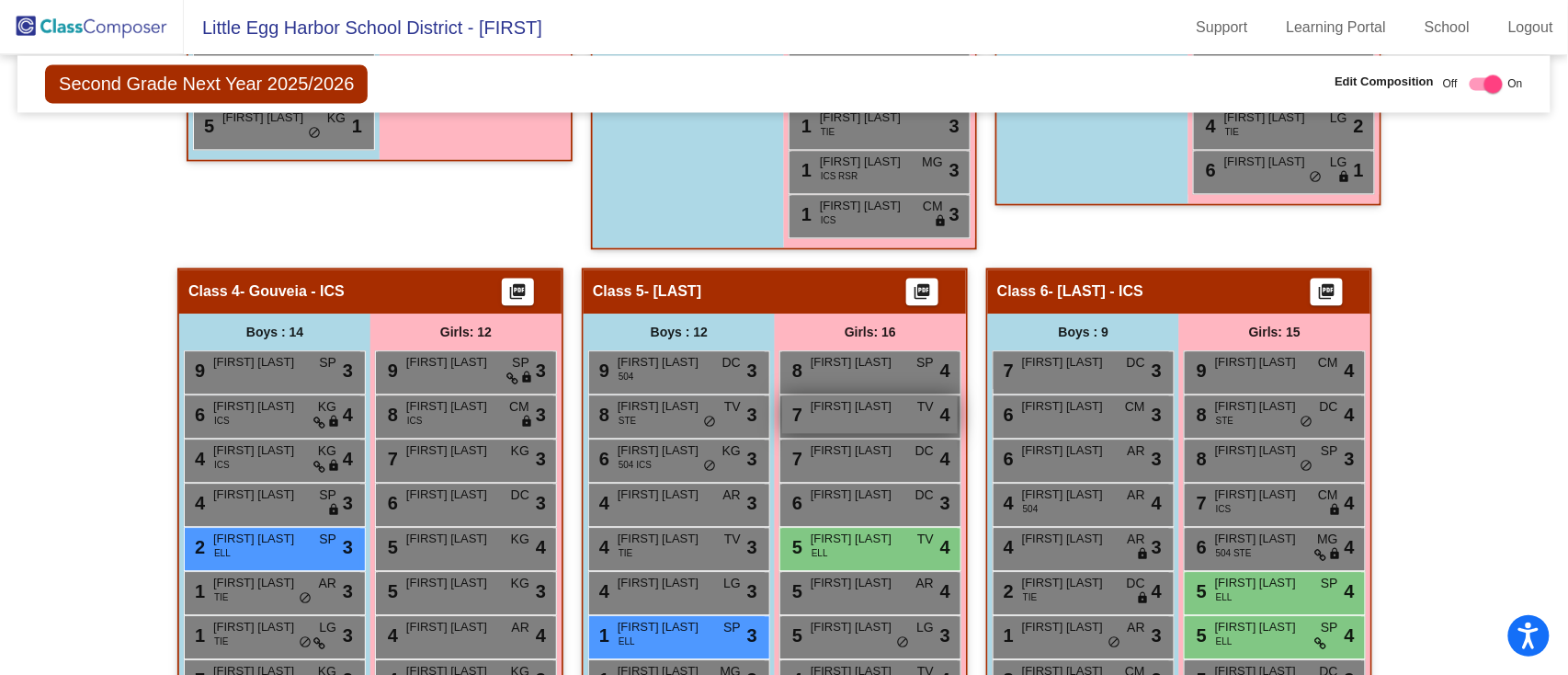 scroll, scrollTop: 1113, scrollLeft: 0, axis: vertical 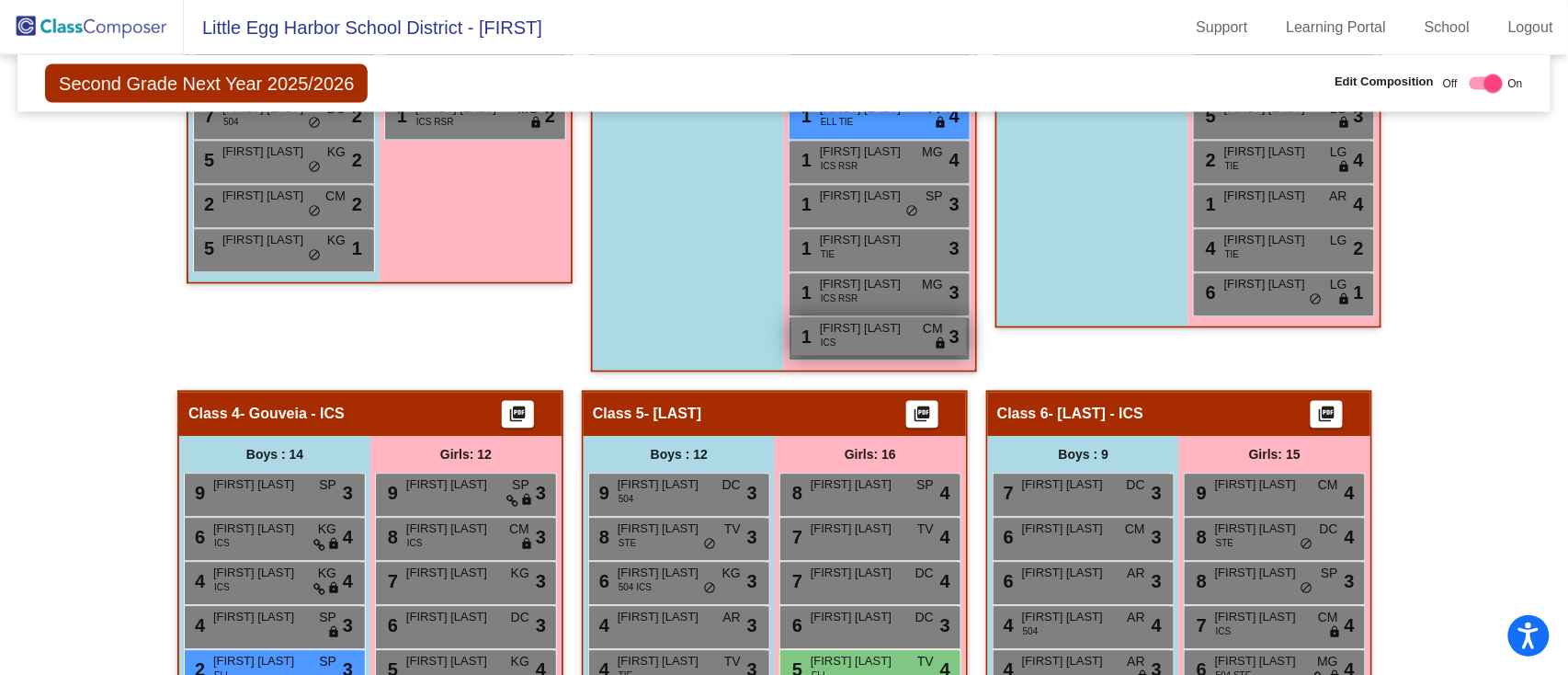click on "1 Jesiah Sanchez ICS CM lock do_not_disturb_alt 3" at bounding box center (879, 337) 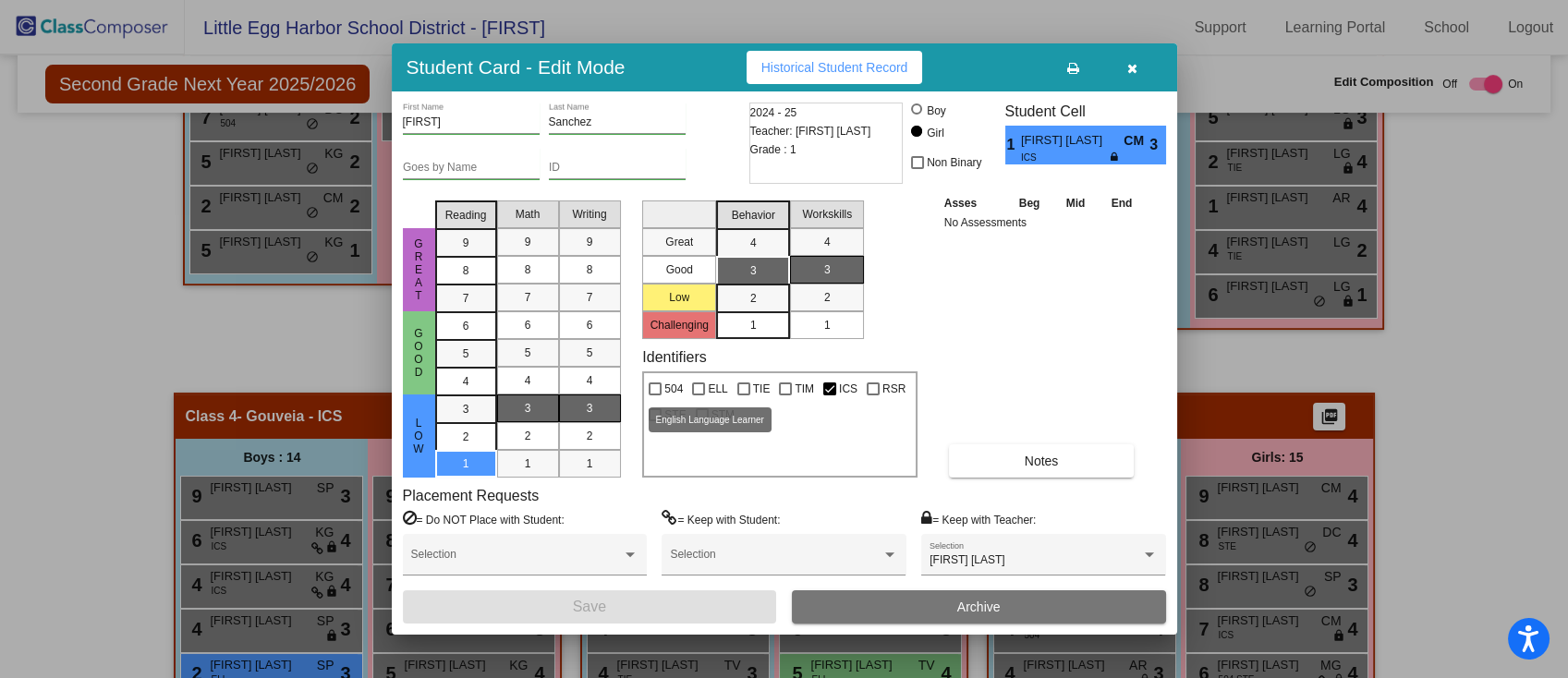 click at bounding box center (699, 389) 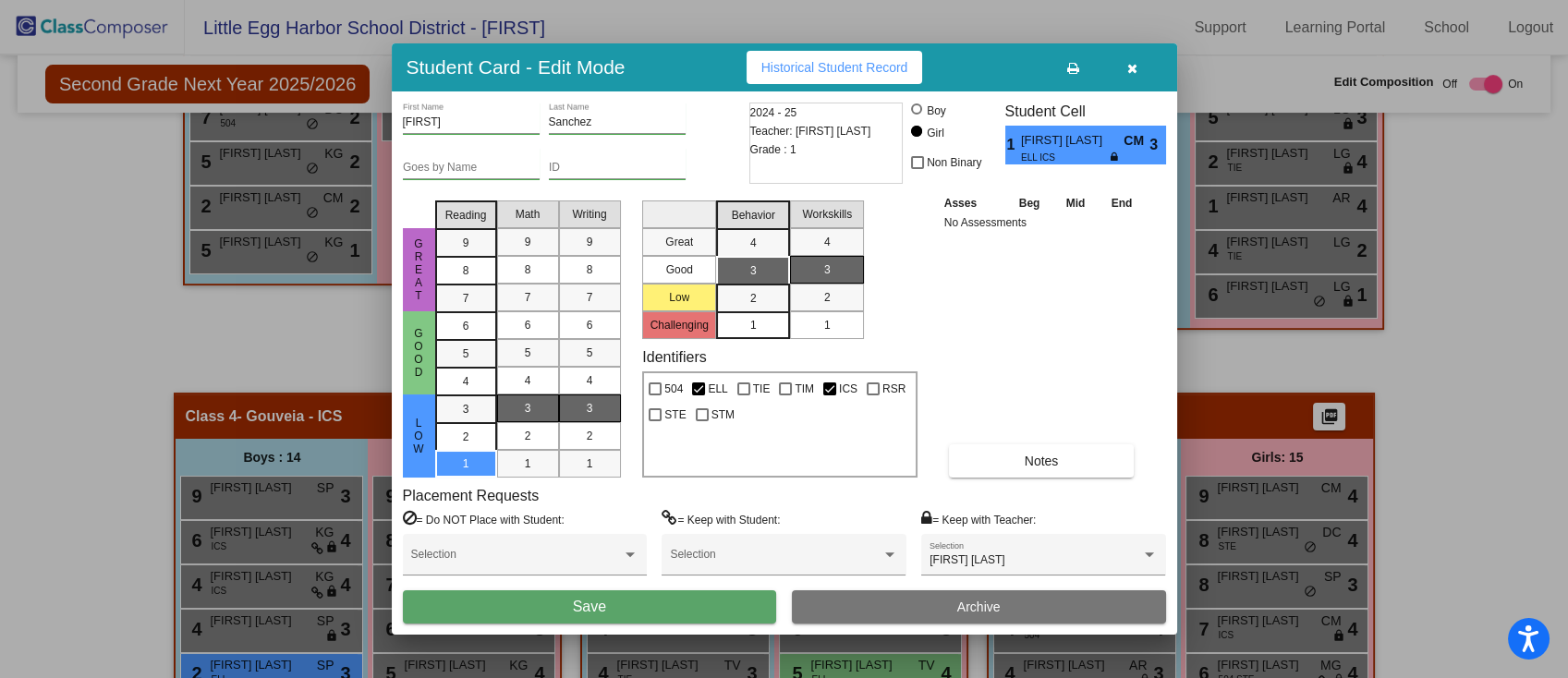 click on "Save" at bounding box center (590, 607) 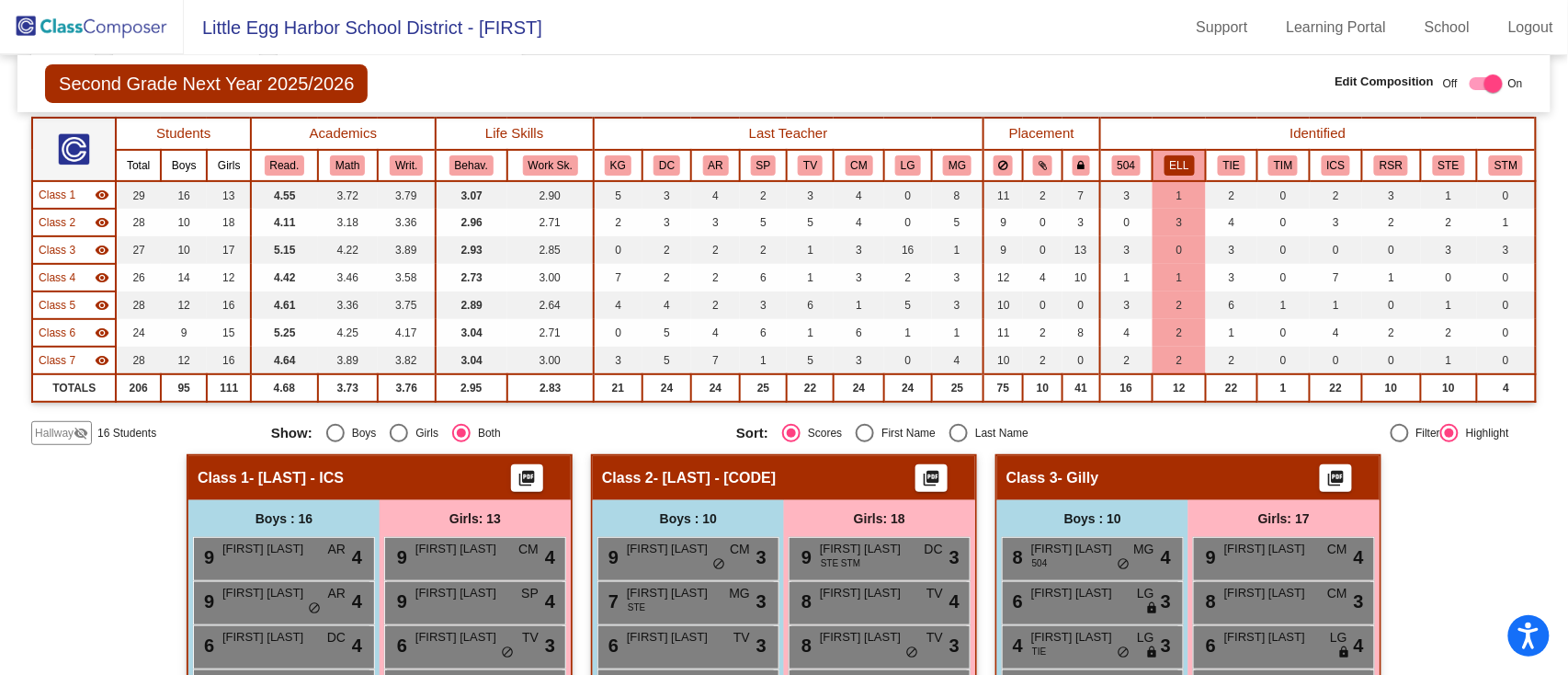 scroll, scrollTop: 0, scrollLeft: 0, axis: both 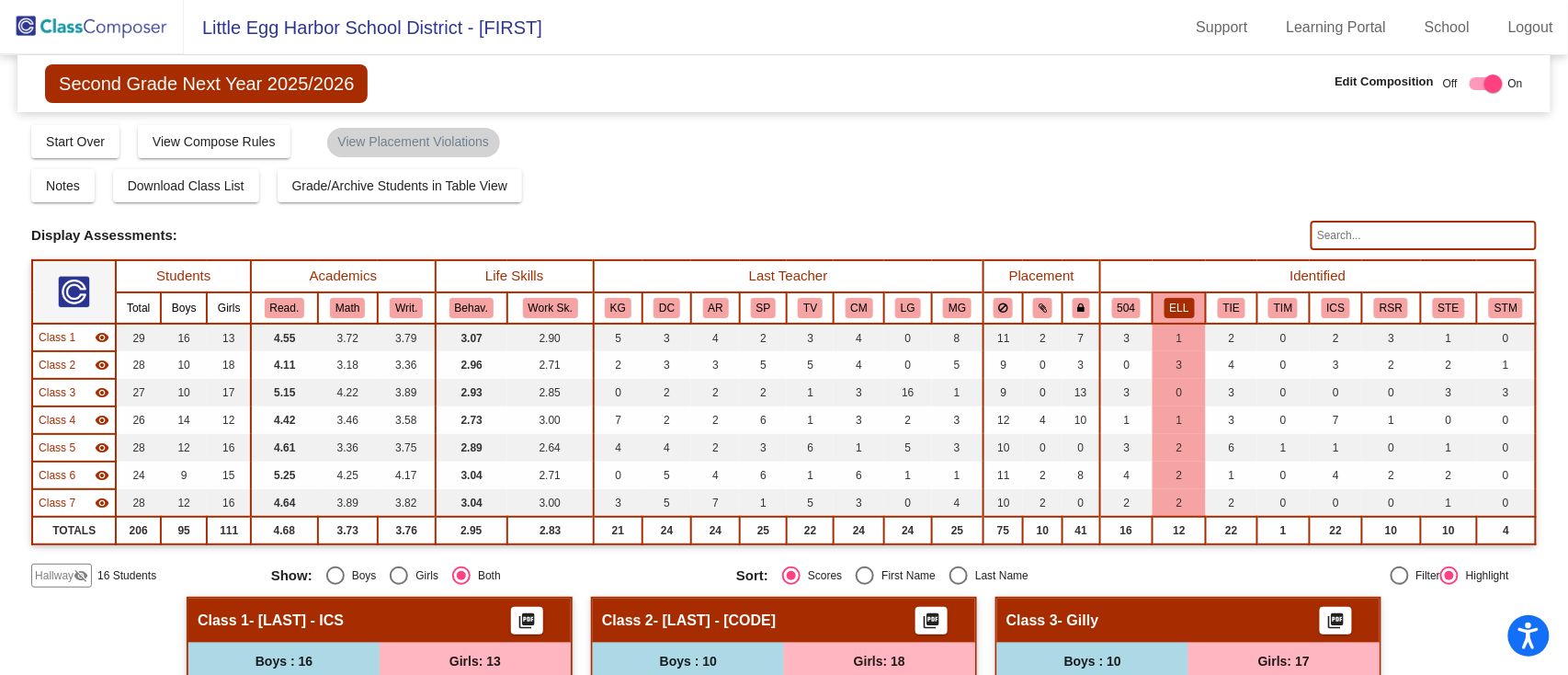 click 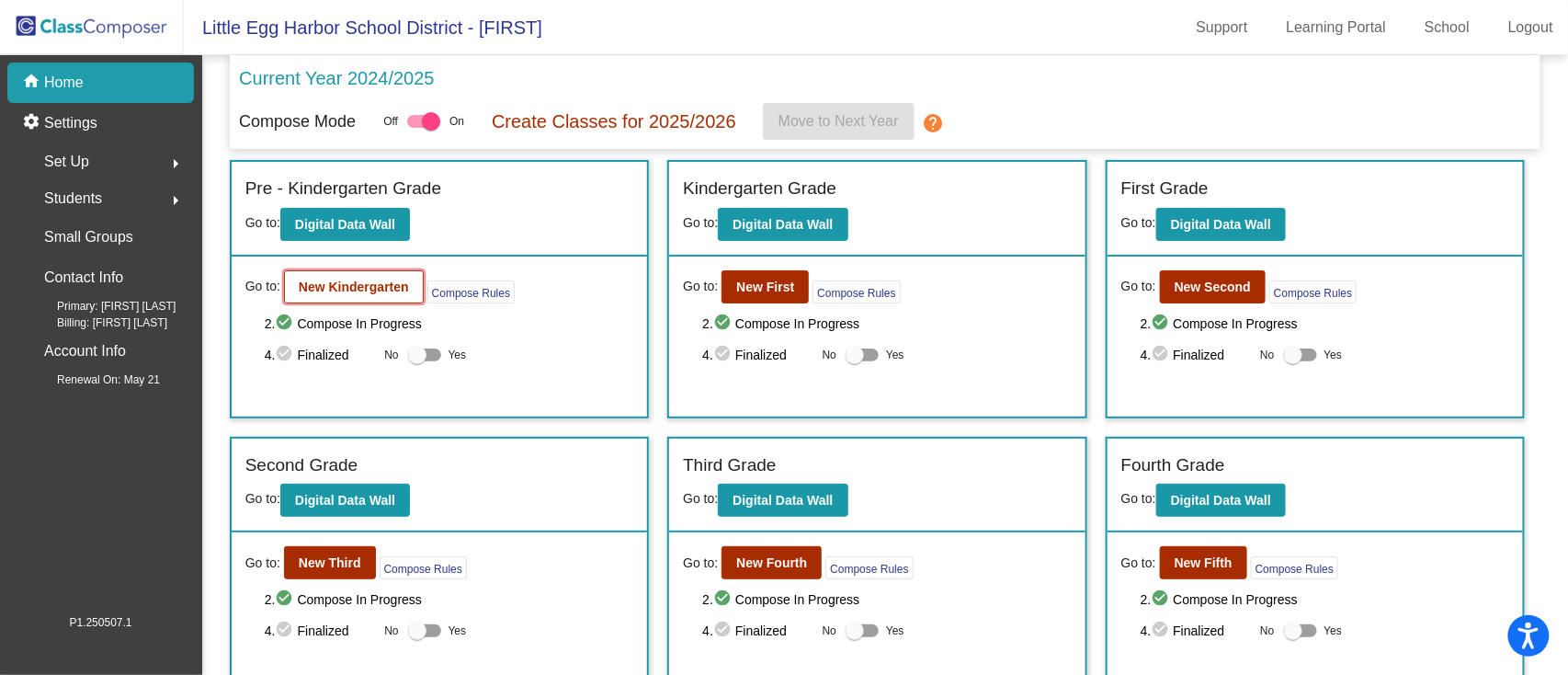 click on "New Kindergarten" 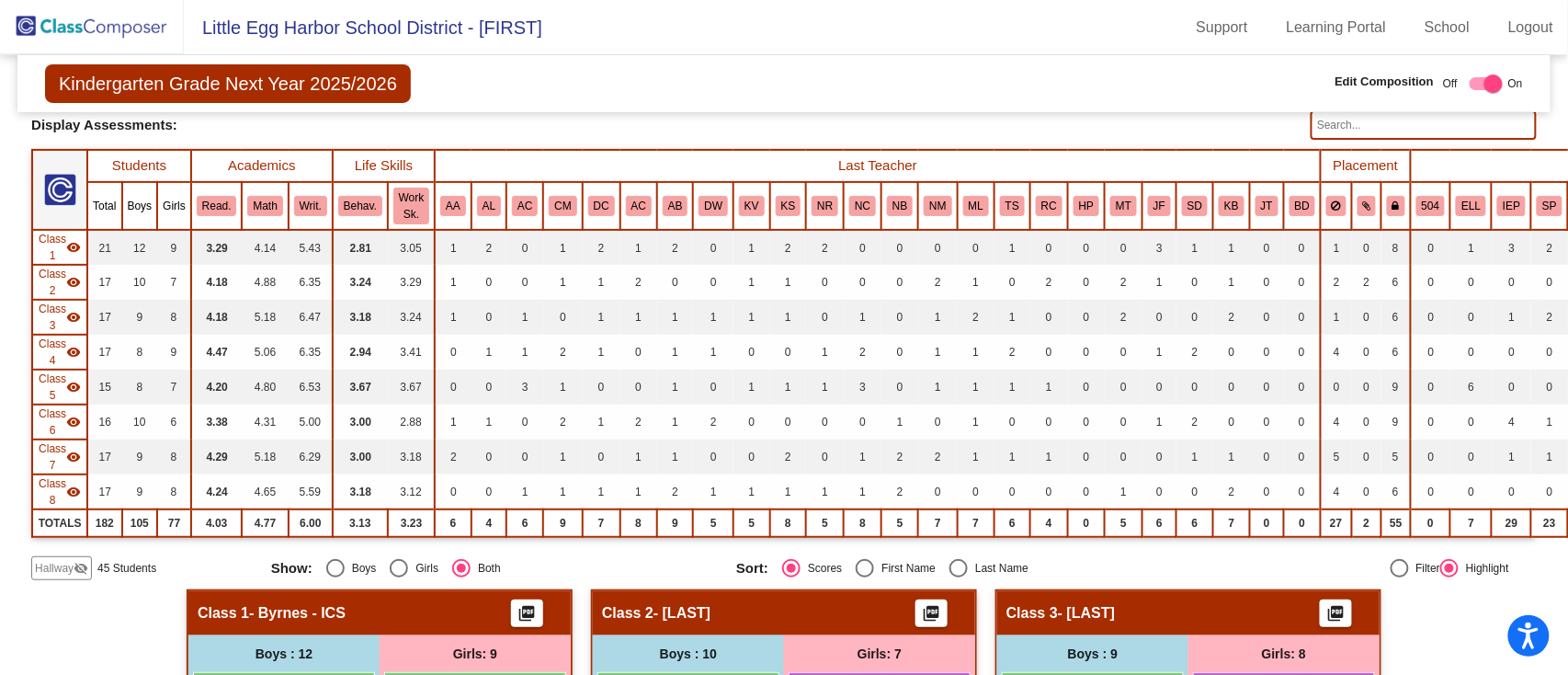 scroll, scrollTop: 122, scrollLeft: 0, axis: vertical 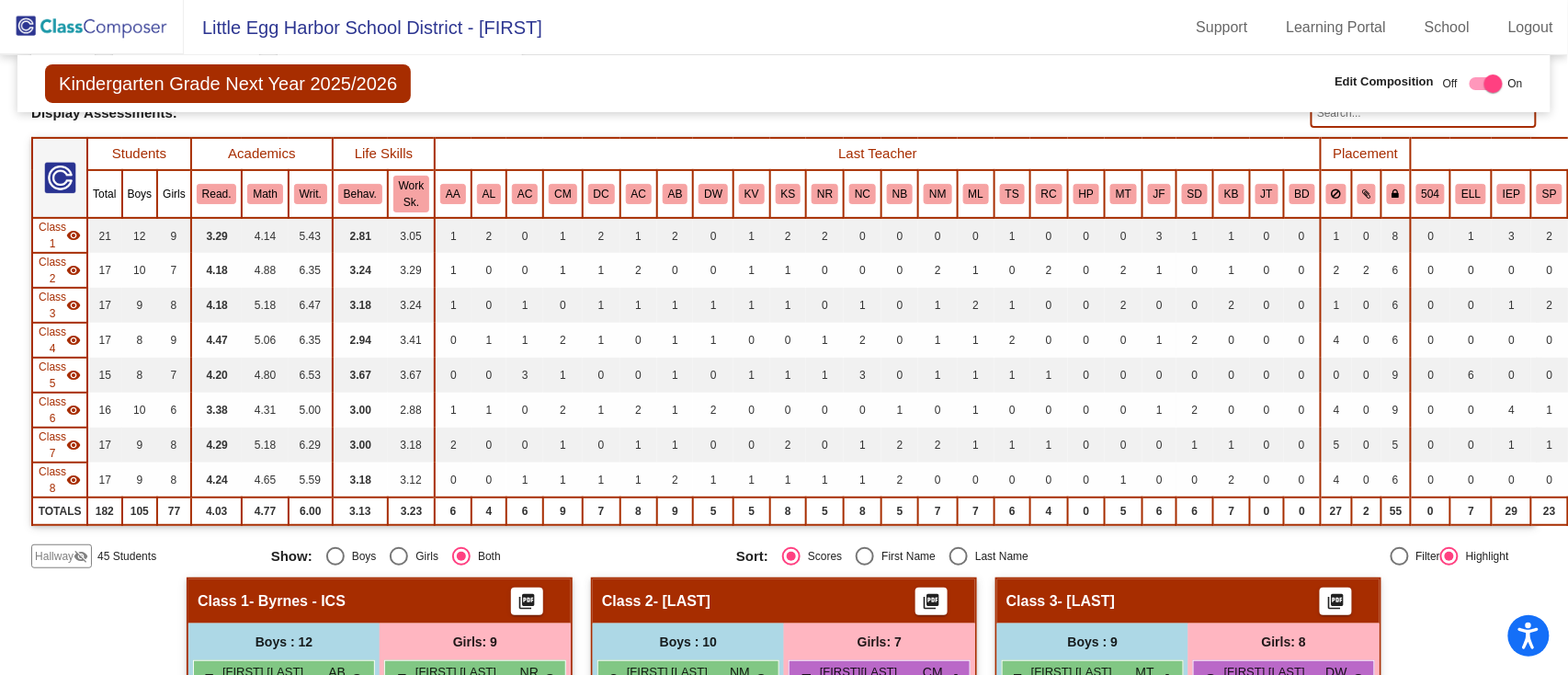 click 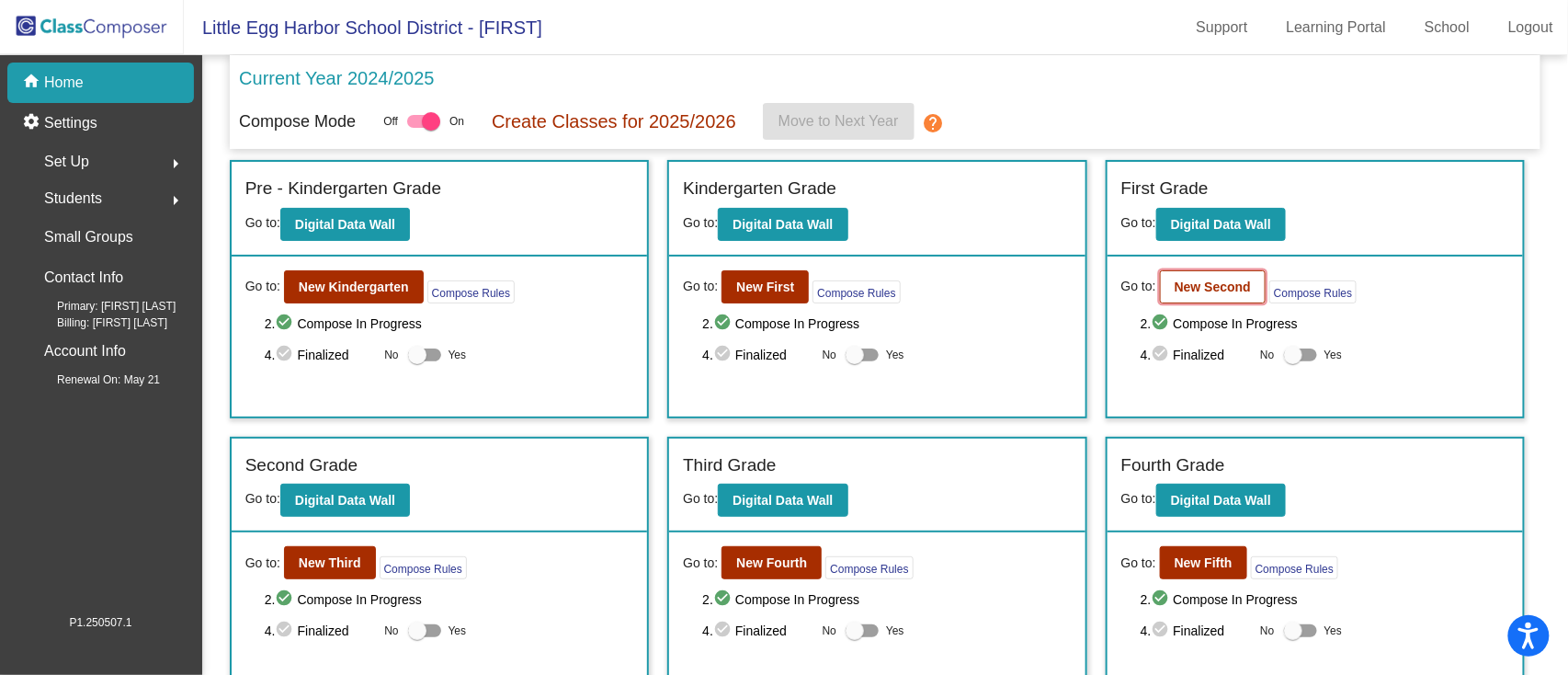 click on "New Second" 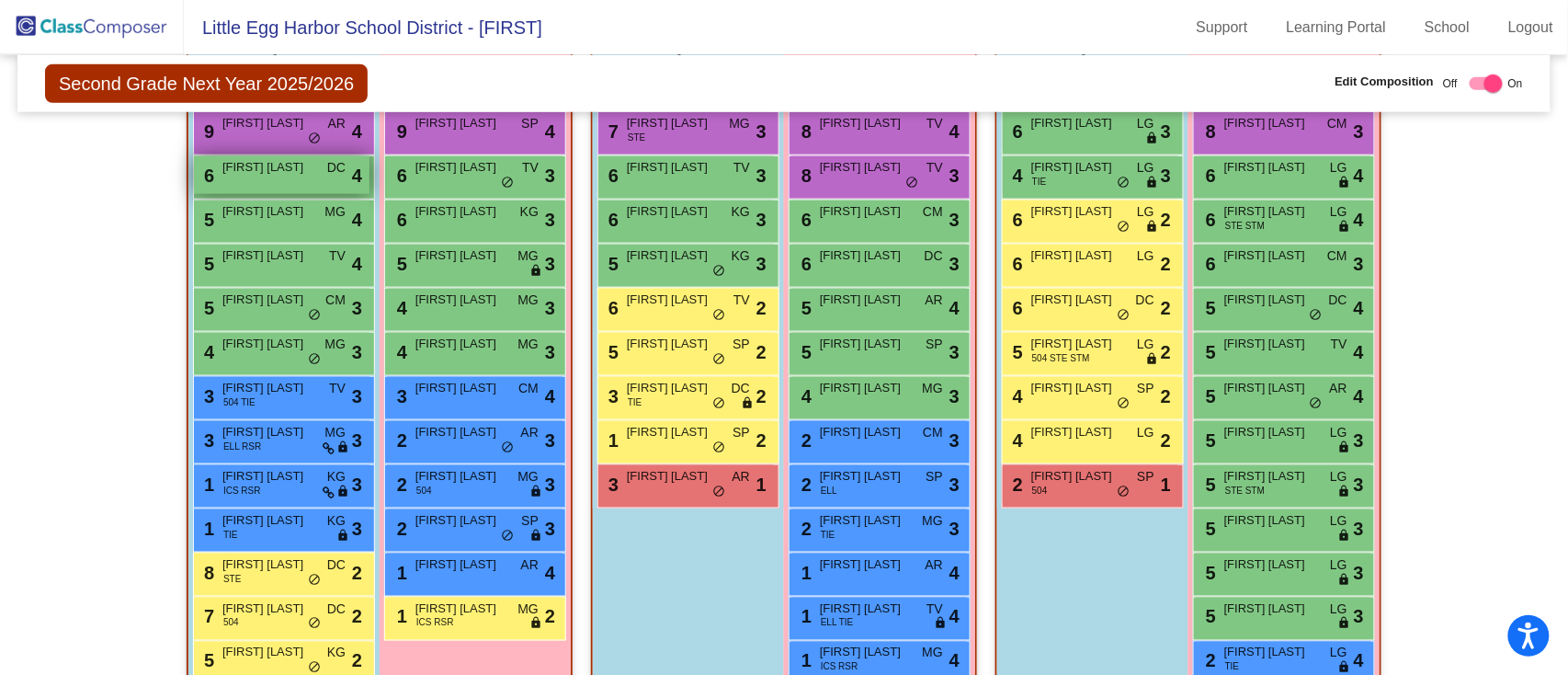 scroll, scrollTop: 0, scrollLeft: 0, axis: both 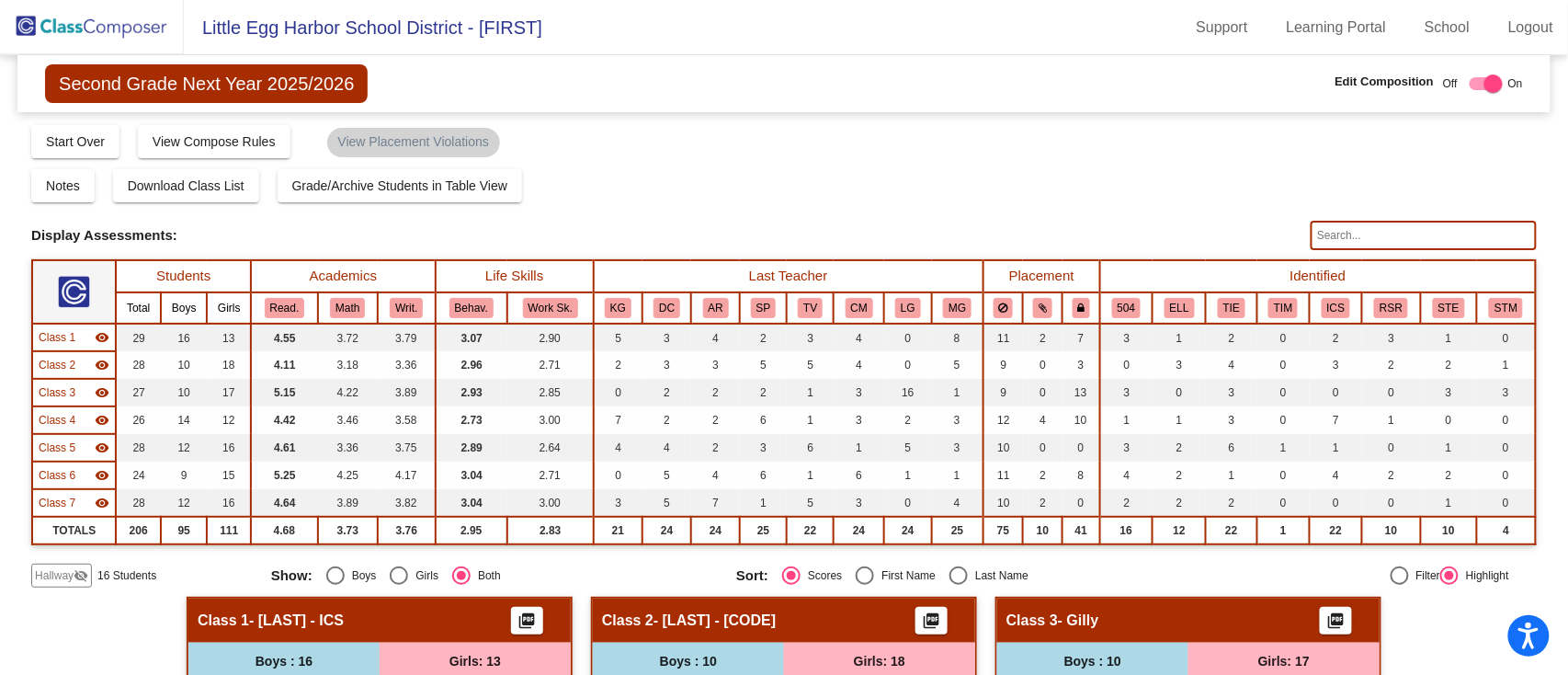click 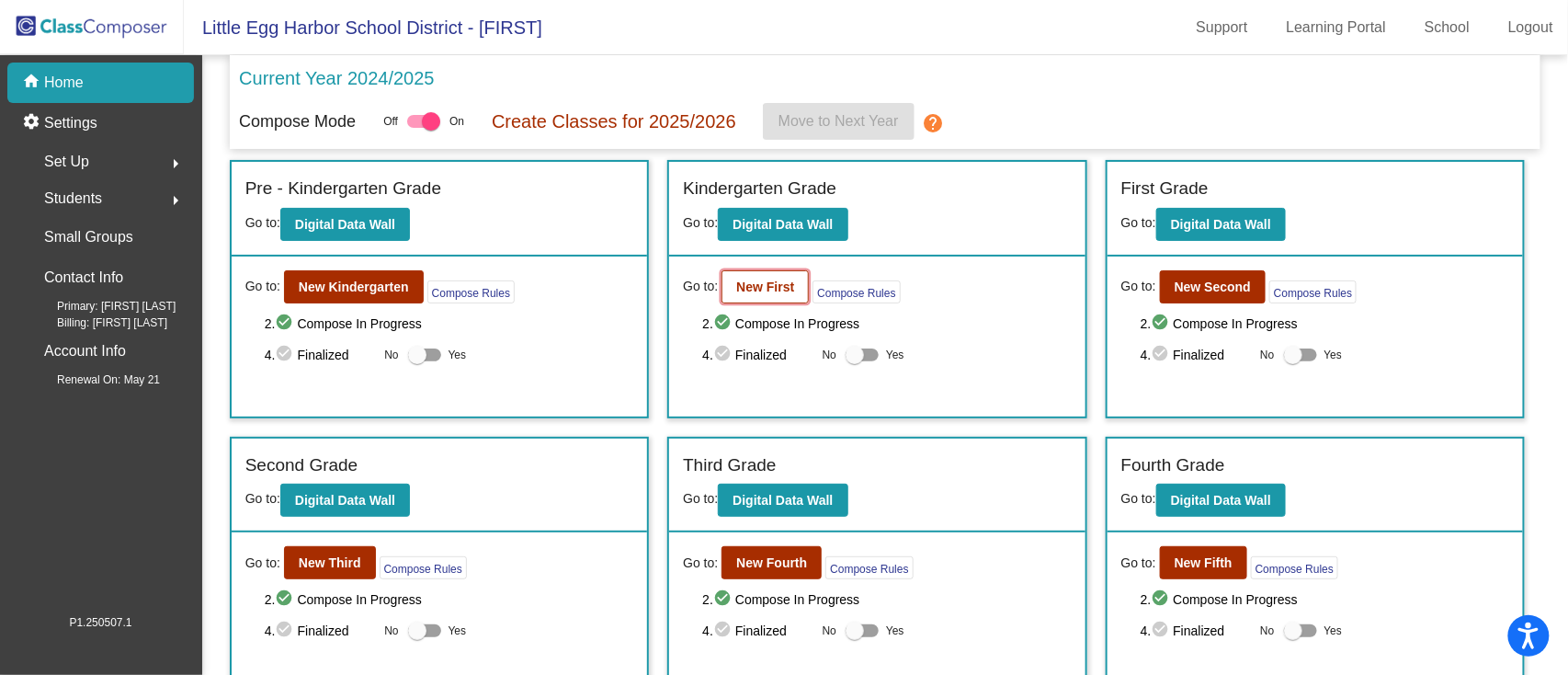 click on "New First" 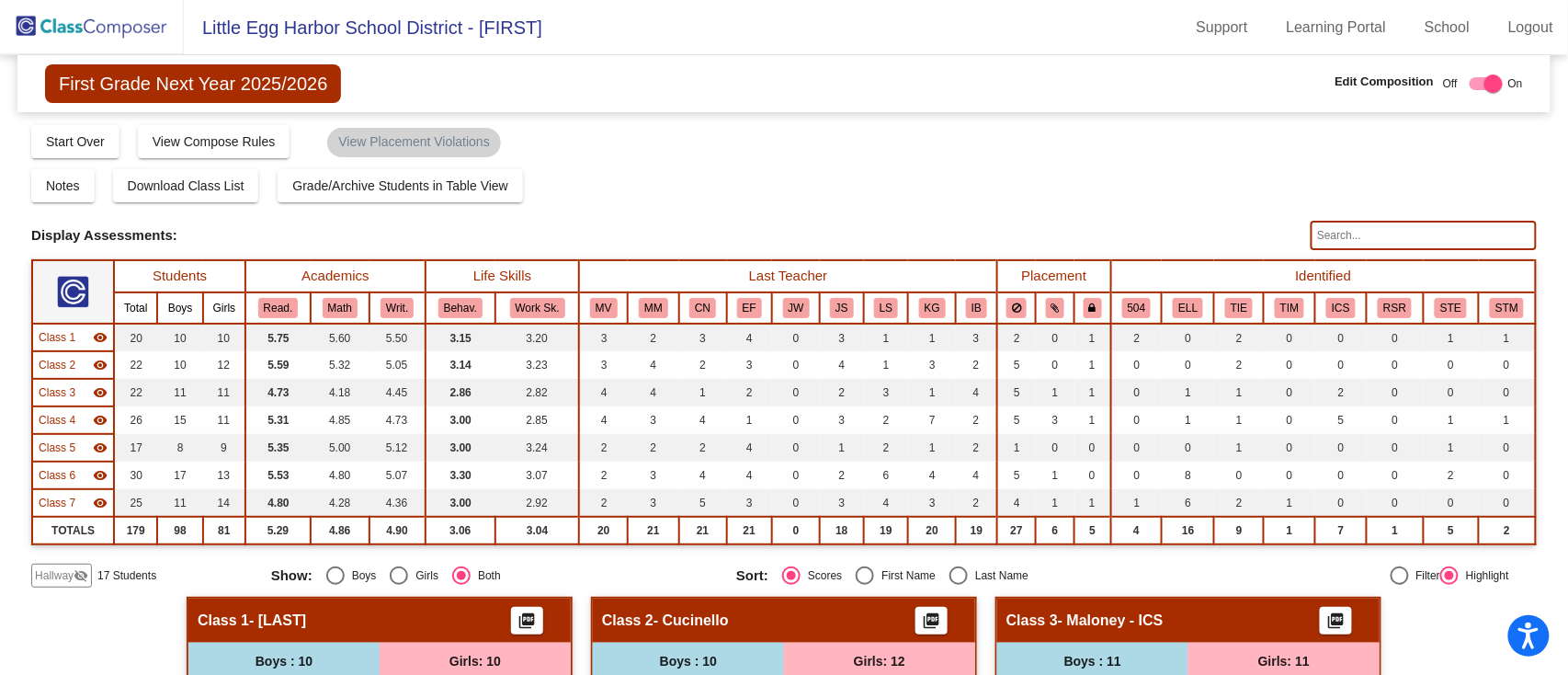drag, startPoint x: 1351, startPoint y: 228, endPoint x: 1346, endPoint y: 236, distance: 9.433981 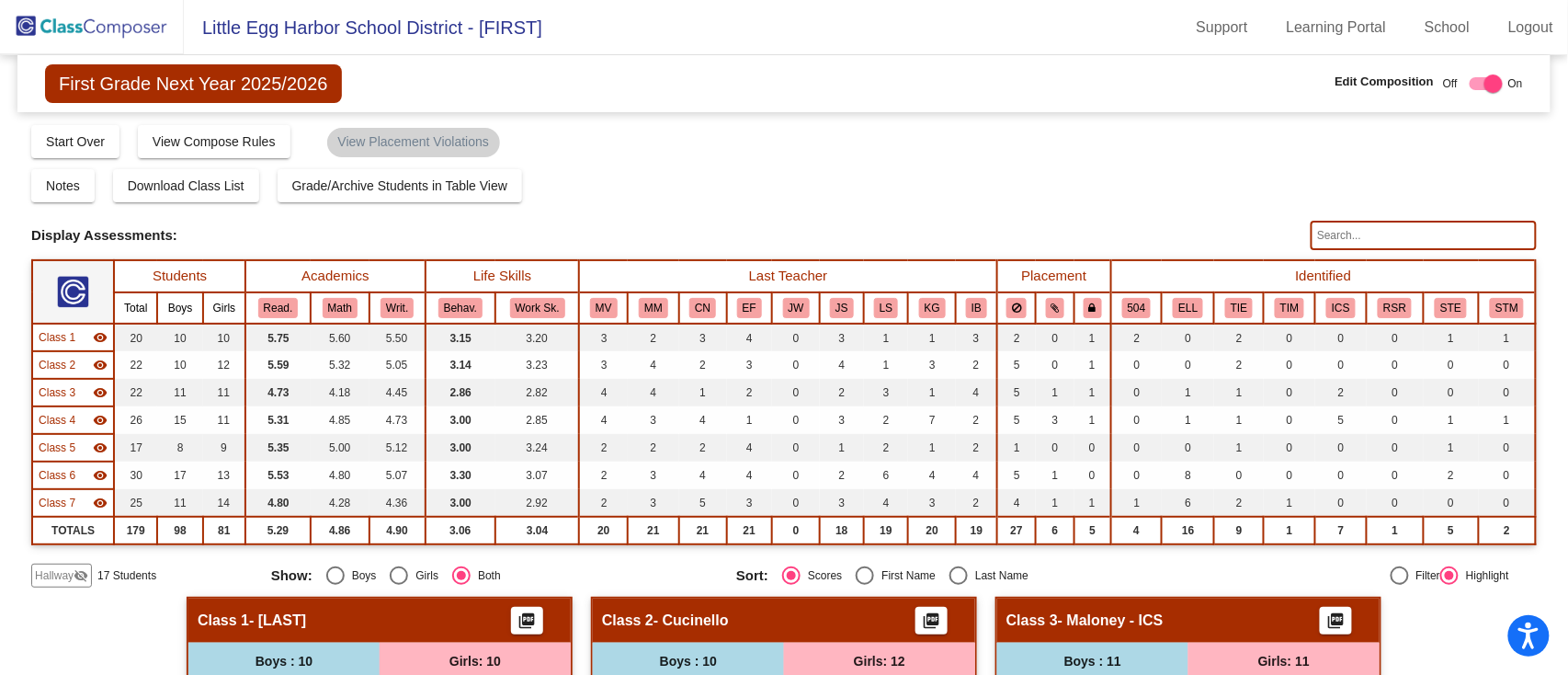 type on "farid" 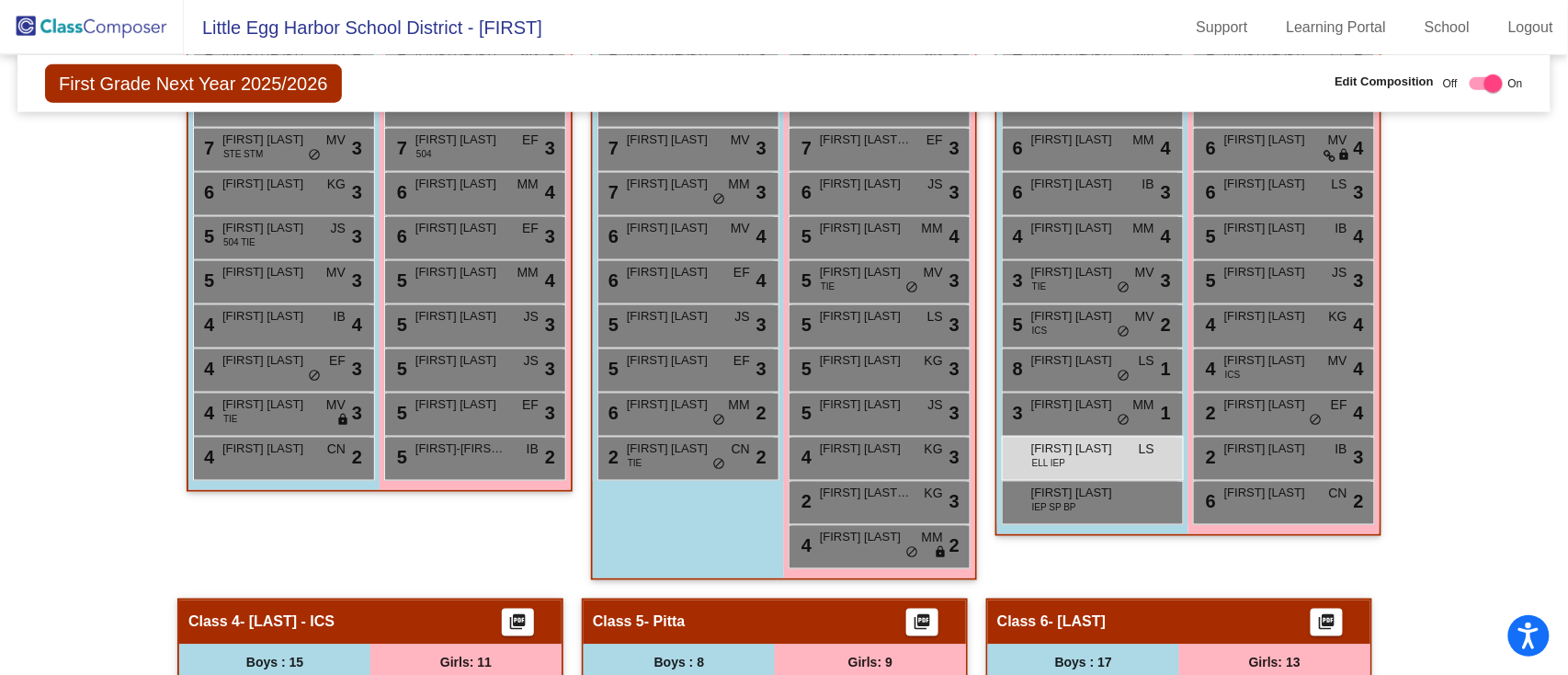scroll, scrollTop: 681, scrollLeft: 0, axis: vertical 